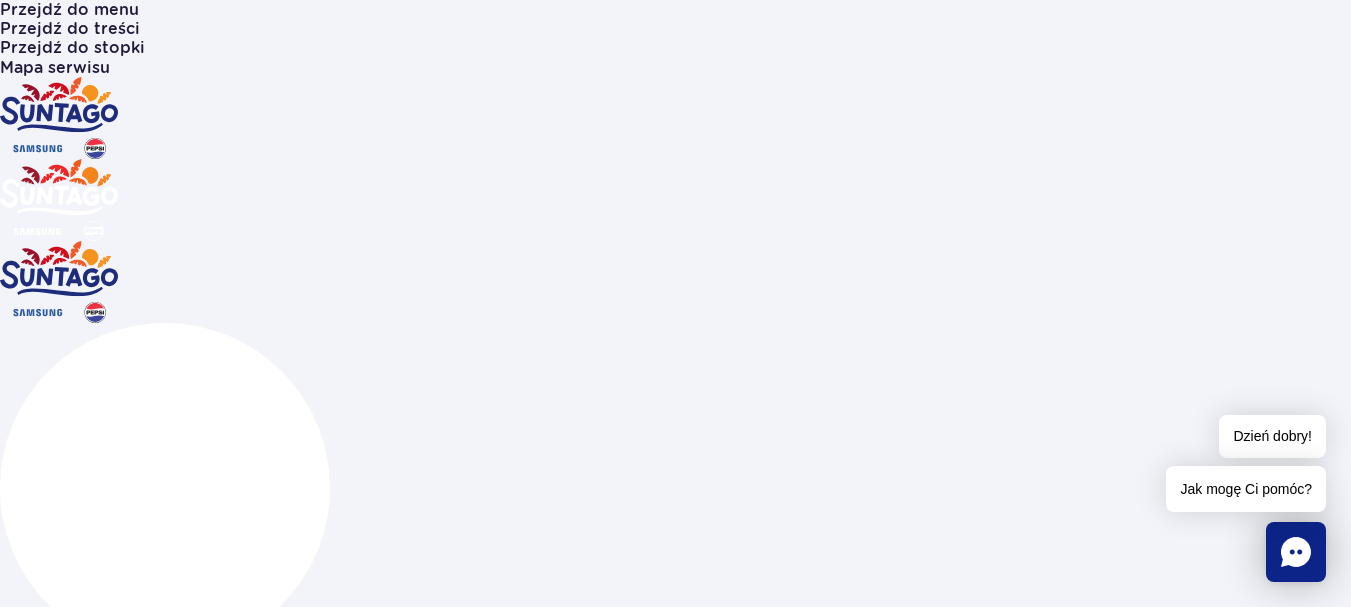 scroll, scrollTop: 1261, scrollLeft: 0, axis: vertical 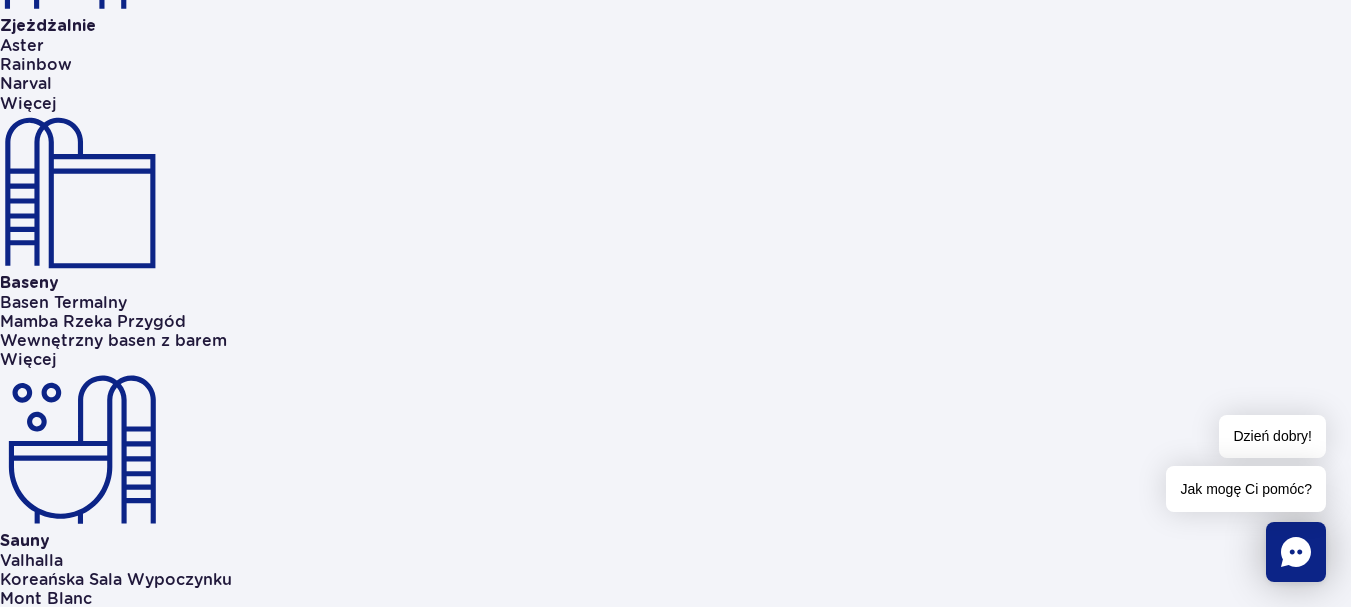 click on "Bilety i oferta" at bounding box center [56, 4689] 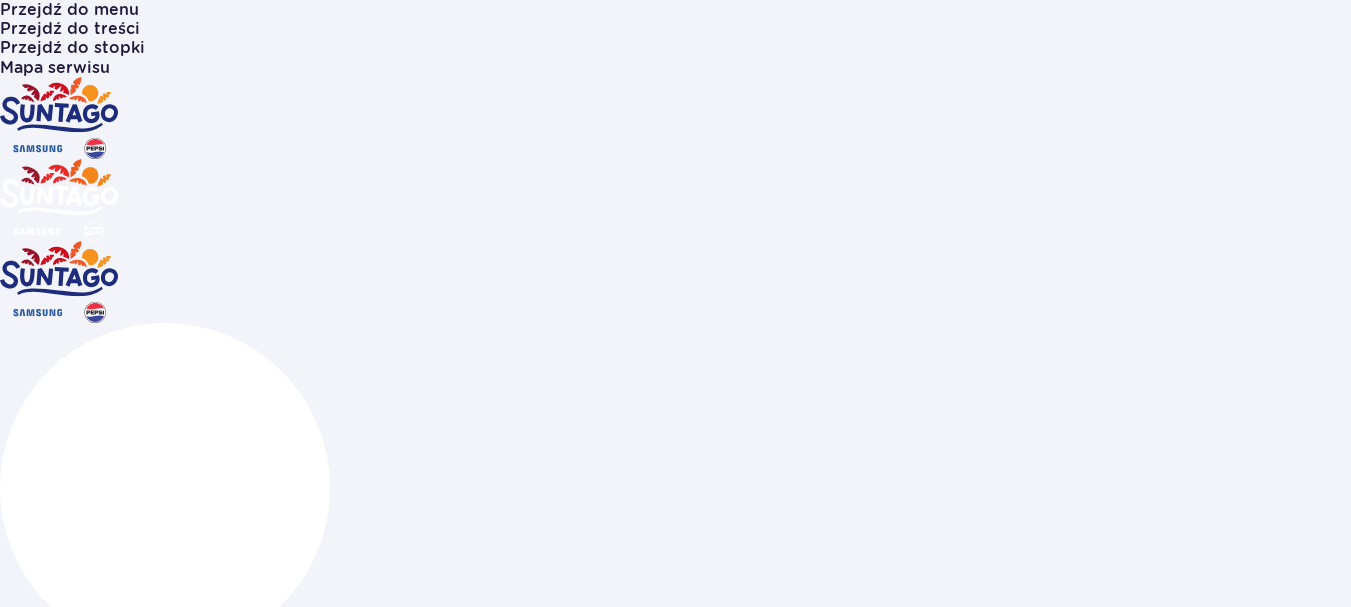 scroll, scrollTop: 0, scrollLeft: 0, axis: both 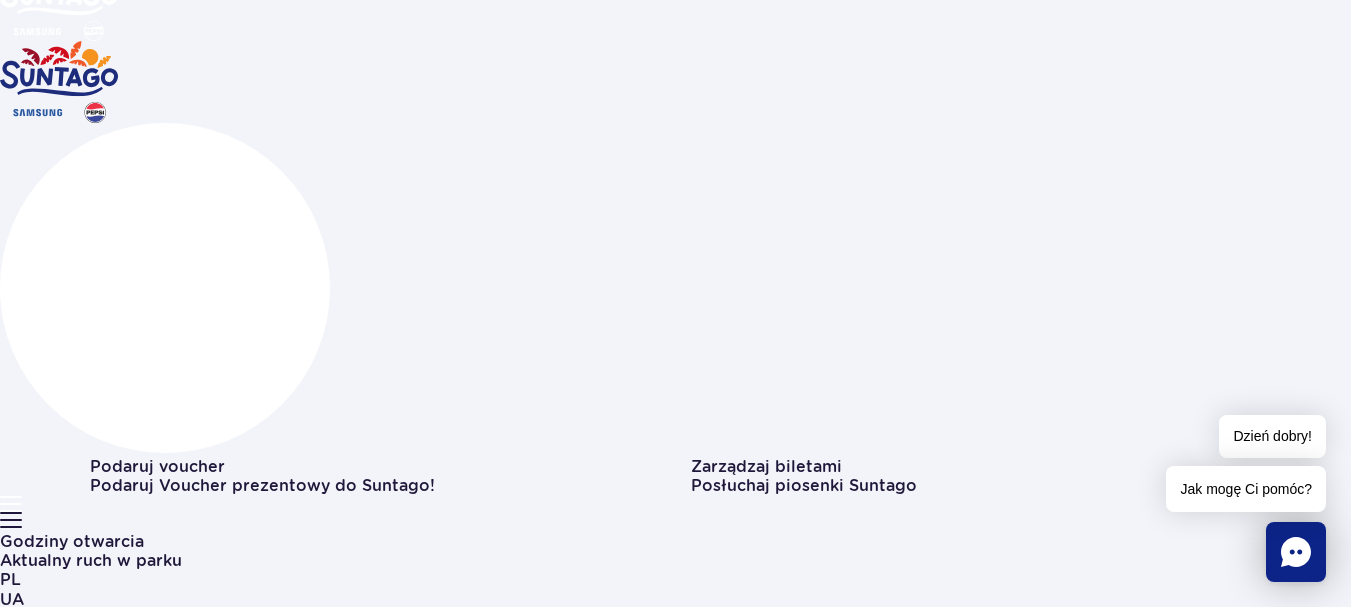 click at bounding box center (90, 11534) 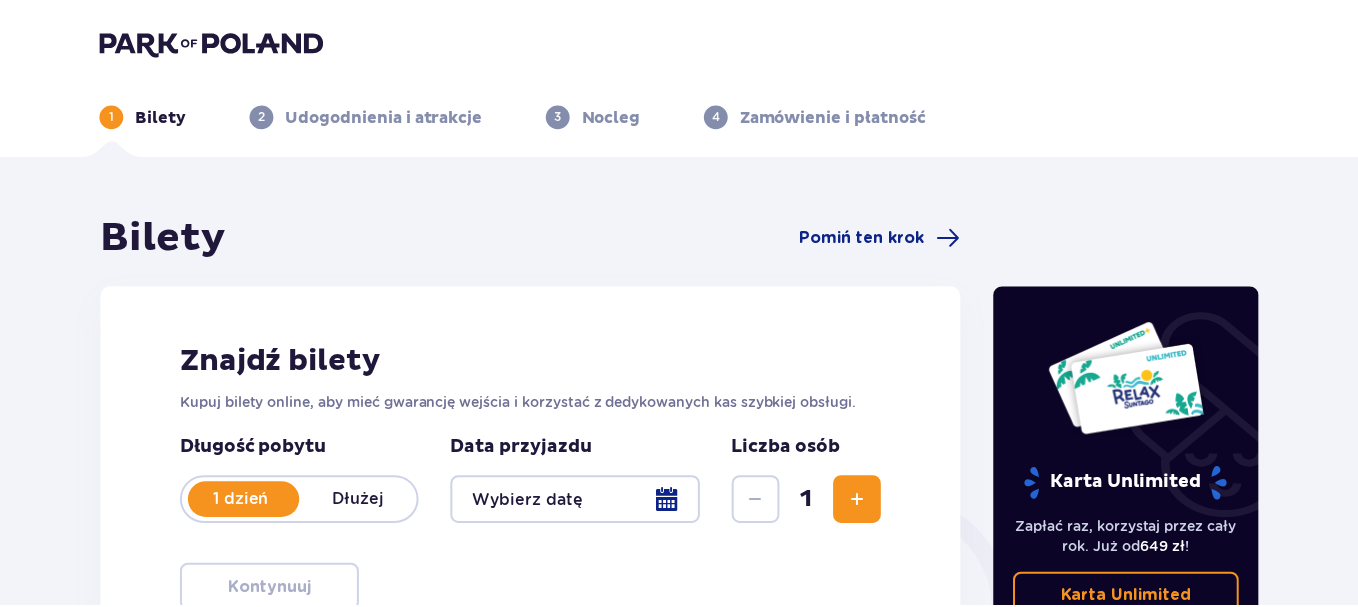 scroll, scrollTop: 0, scrollLeft: 0, axis: both 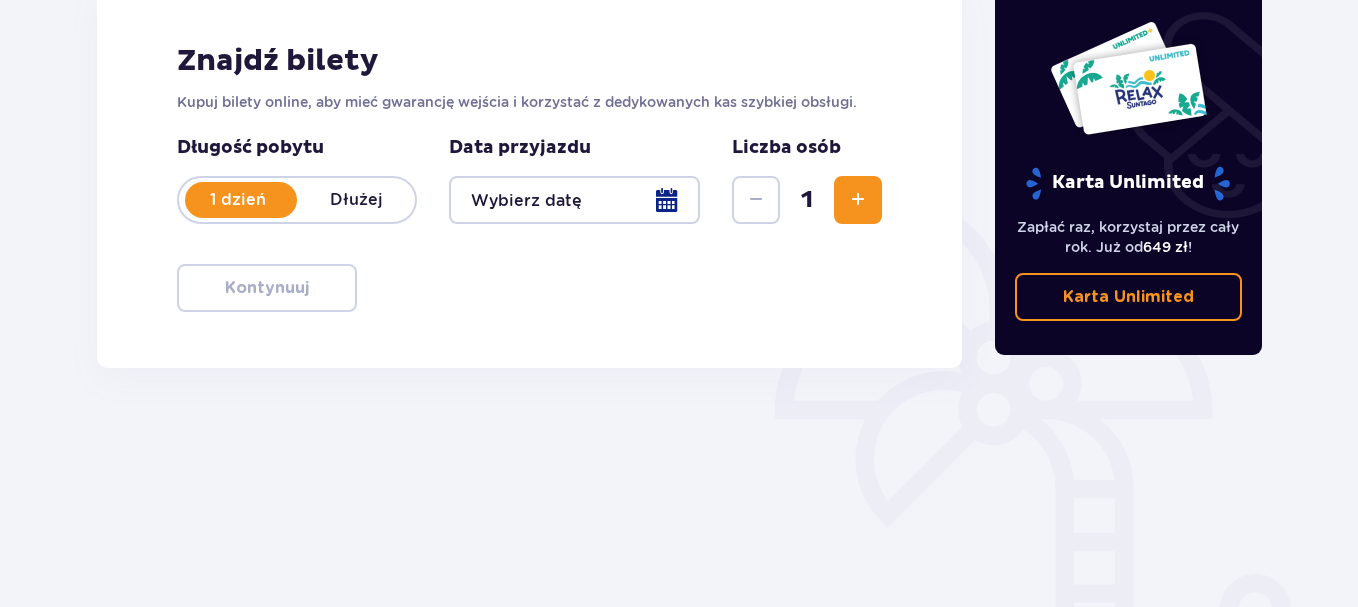 click at bounding box center (574, 200) 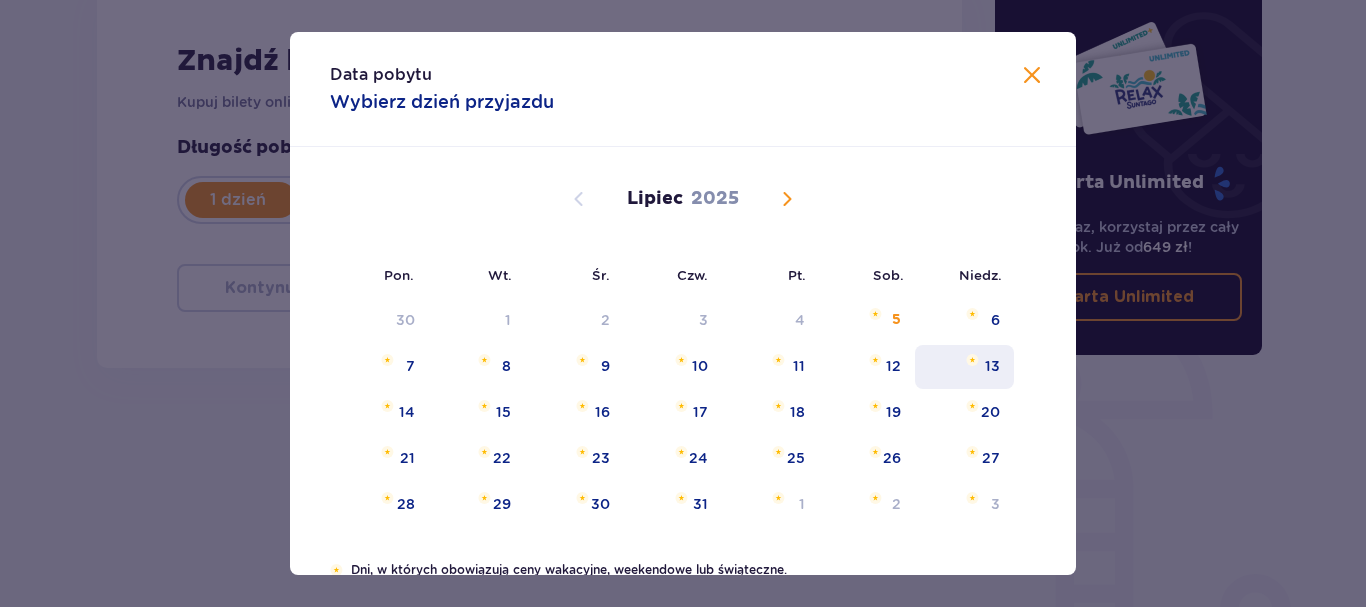 click on "13" at bounding box center [992, 366] 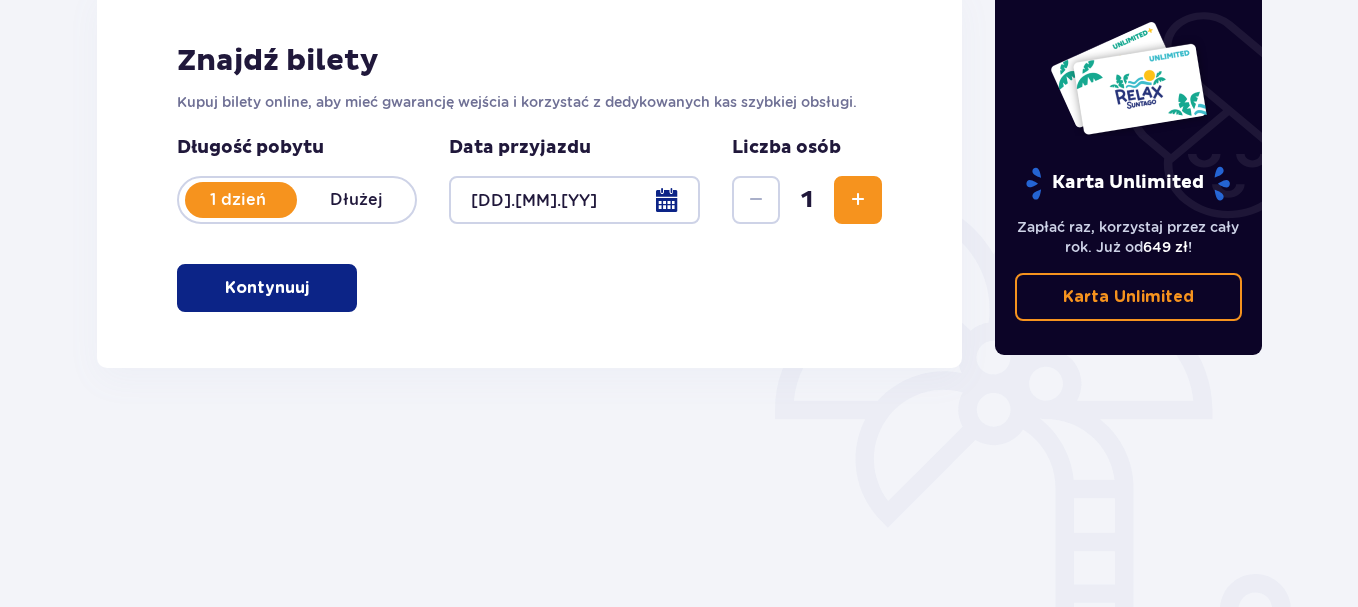 click at bounding box center [858, 200] 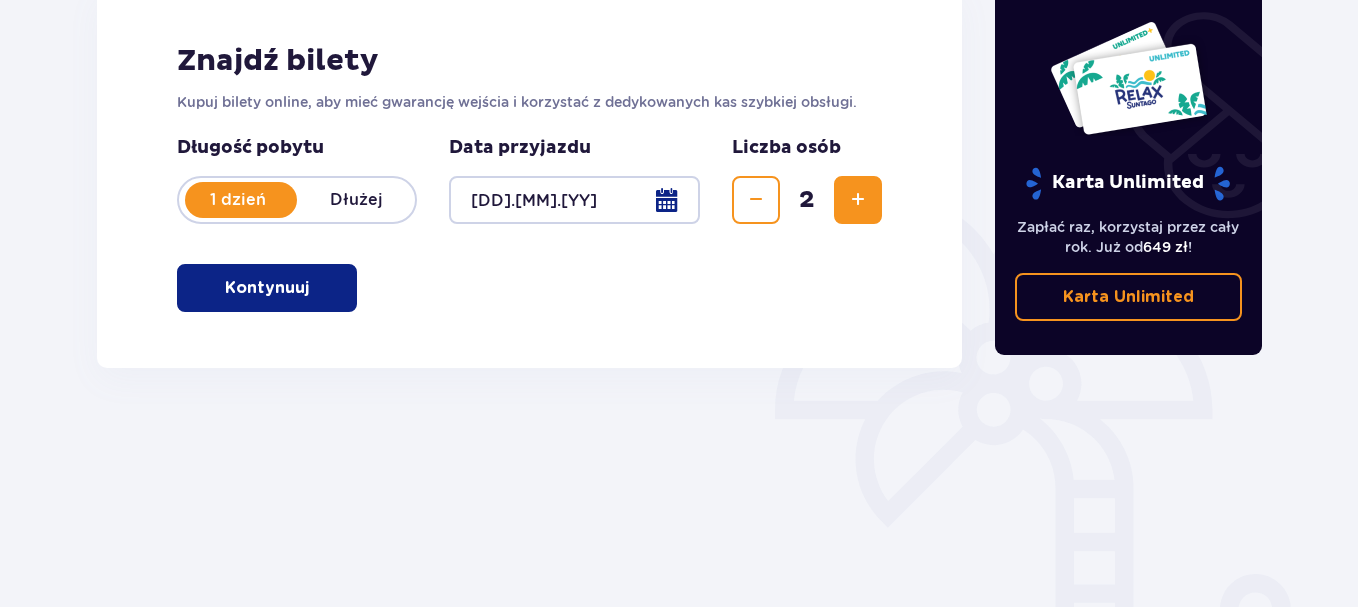 click at bounding box center (858, 200) 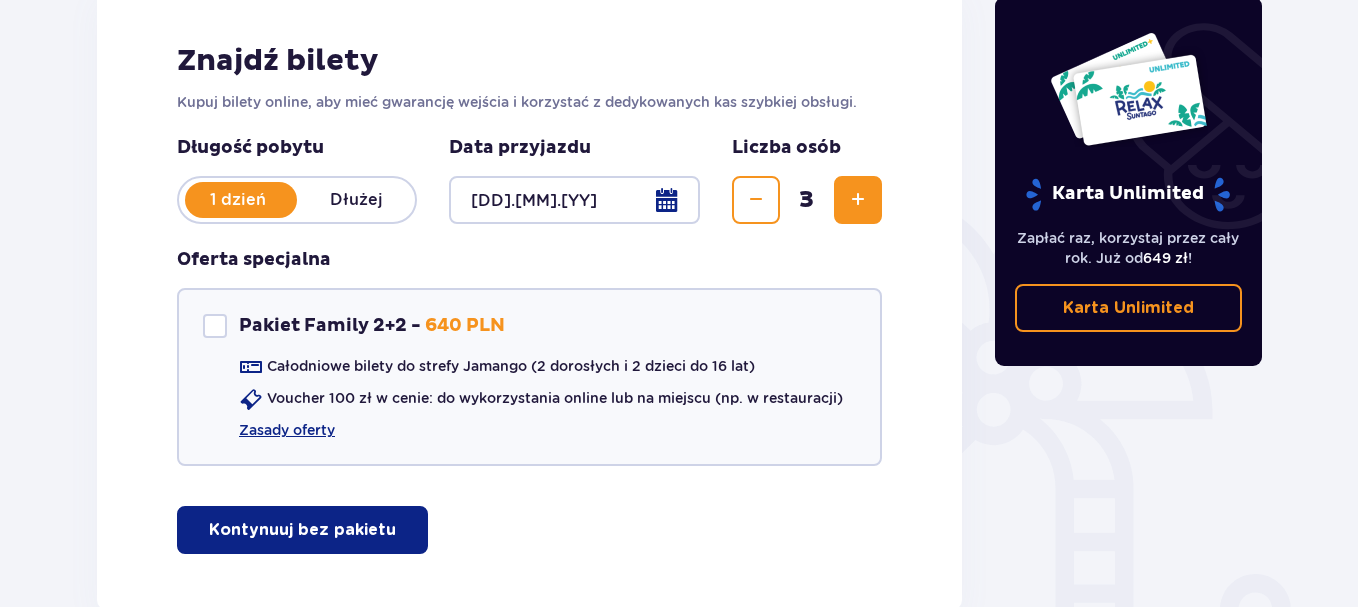 click at bounding box center [858, 200] 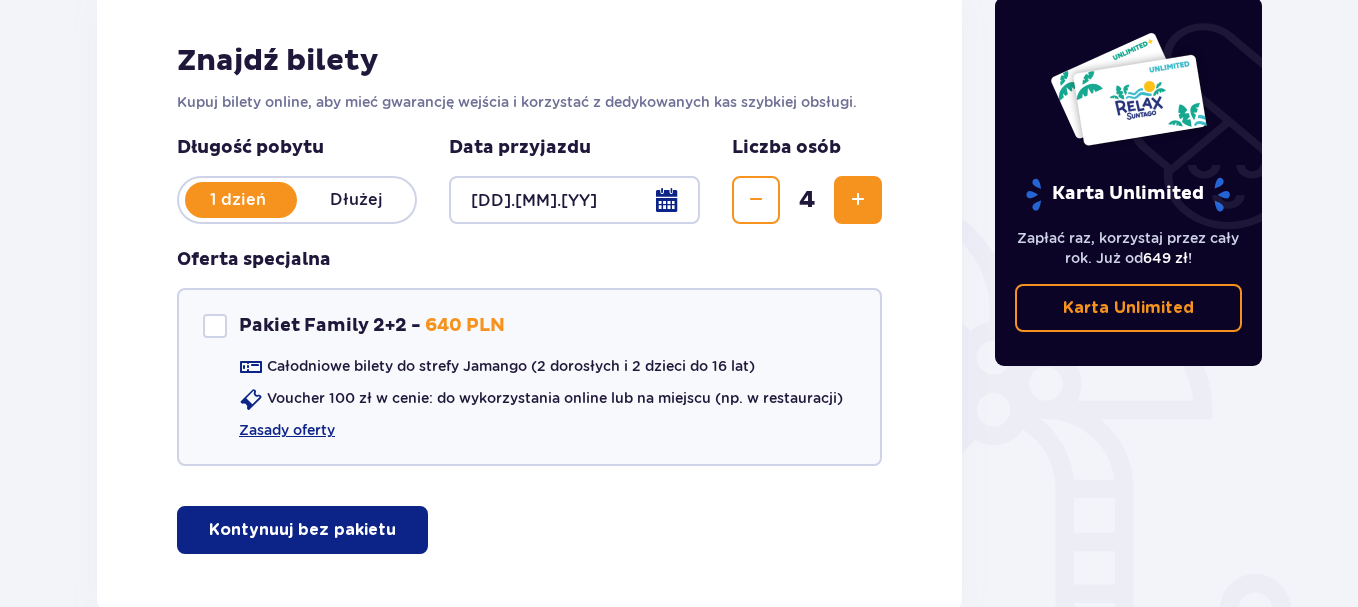 click on "Kontynuuj bez pakietu" at bounding box center (302, 530) 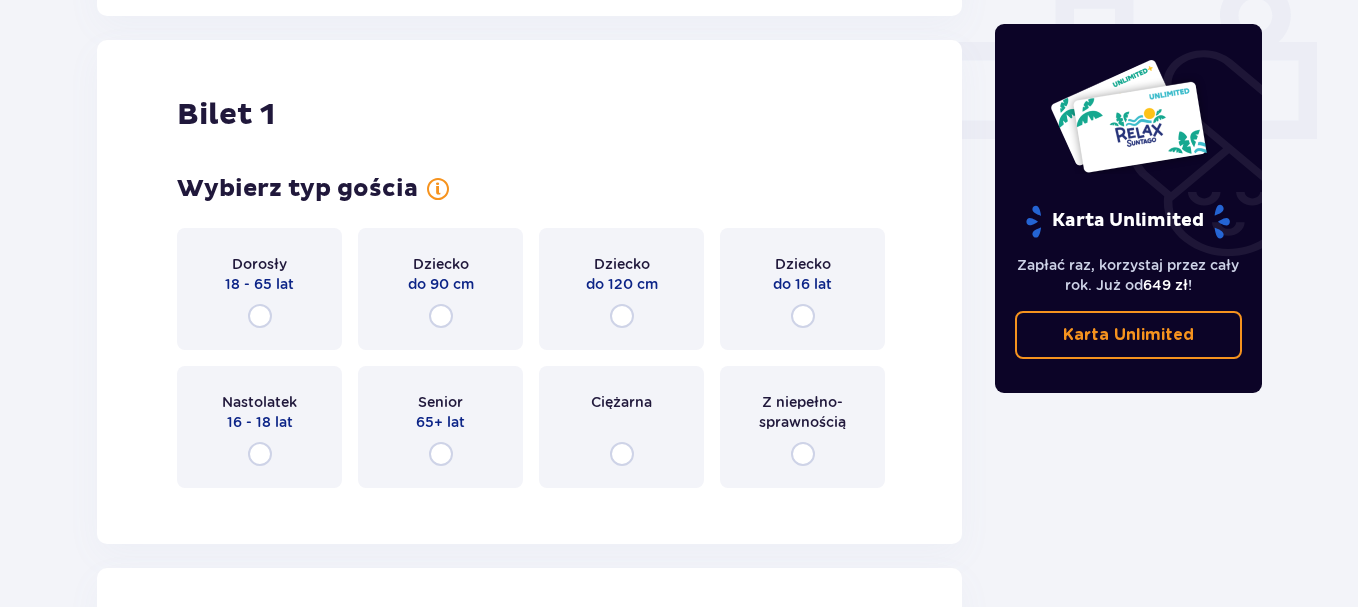 scroll, scrollTop: 910, scrollLeft: 0, axis: vertical 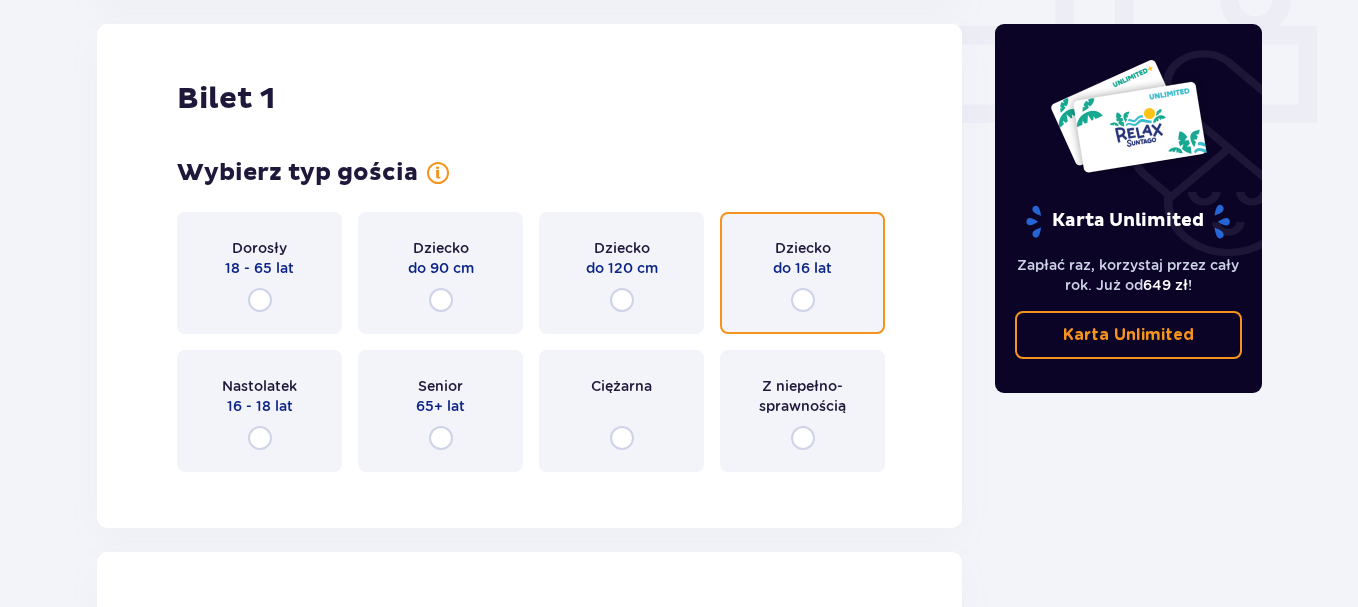 click at bounding box center (803, 300) 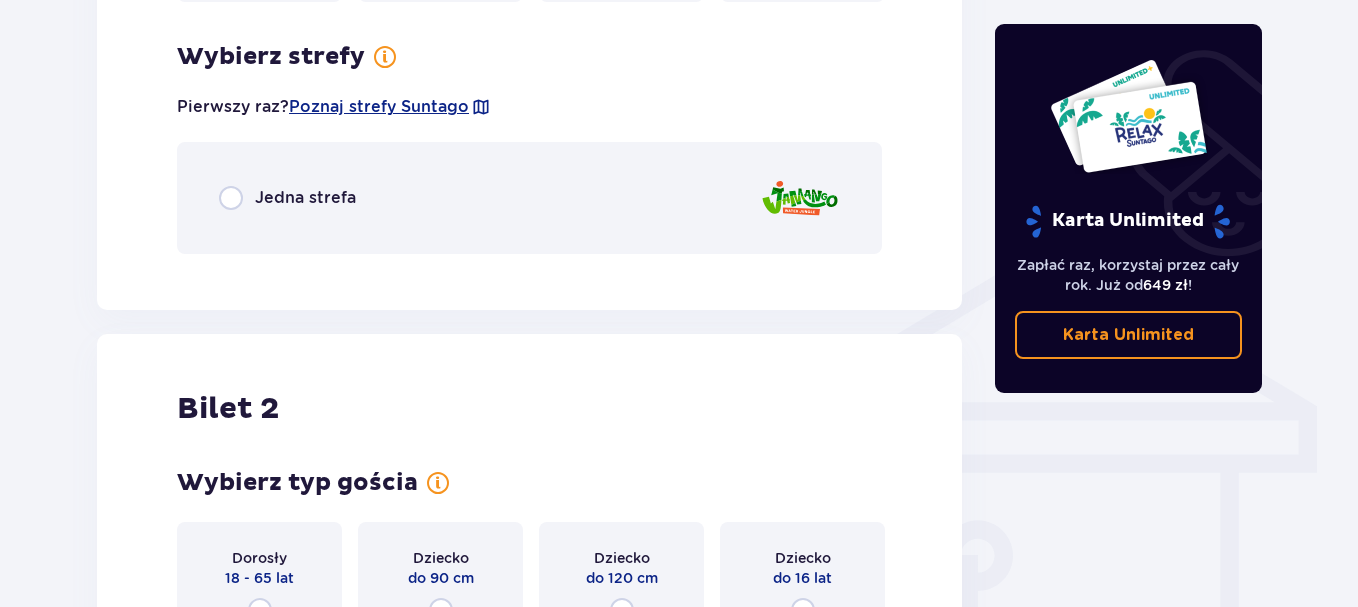 scroll, scrollTop: 1398, scrollLeft: 0, axis: vertical 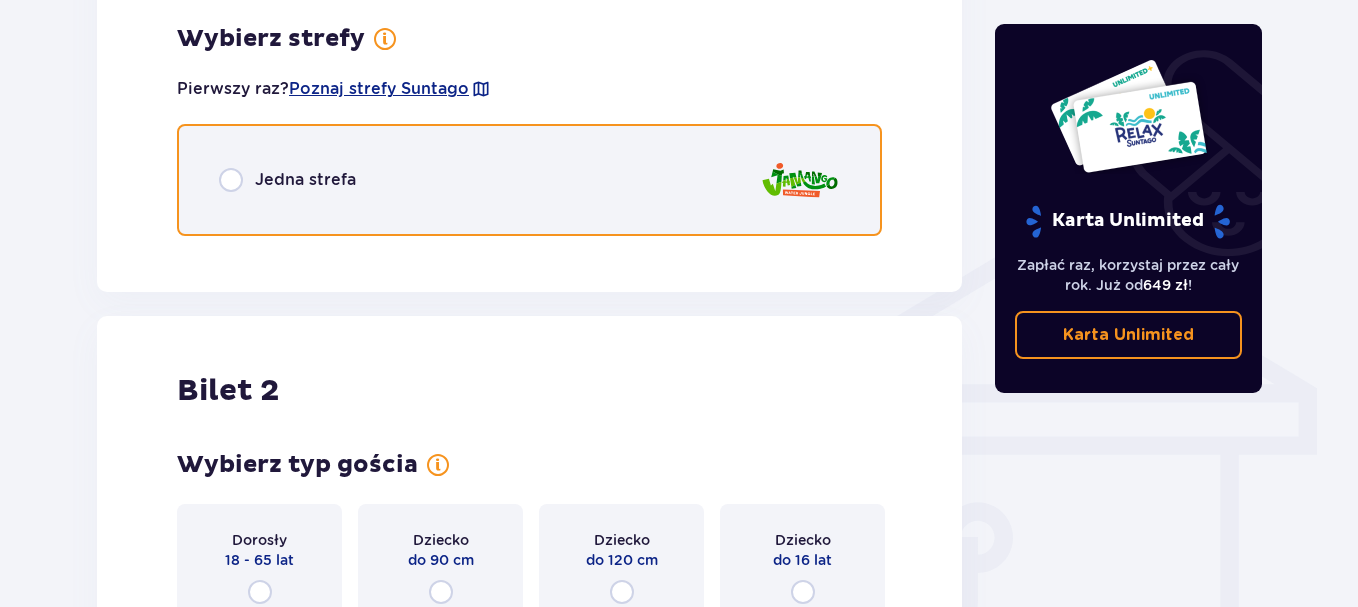 drag, startPoint x: 231, startPoint y: 175, endPoint x: 302, endPoint y: 234, distance: 92.31468 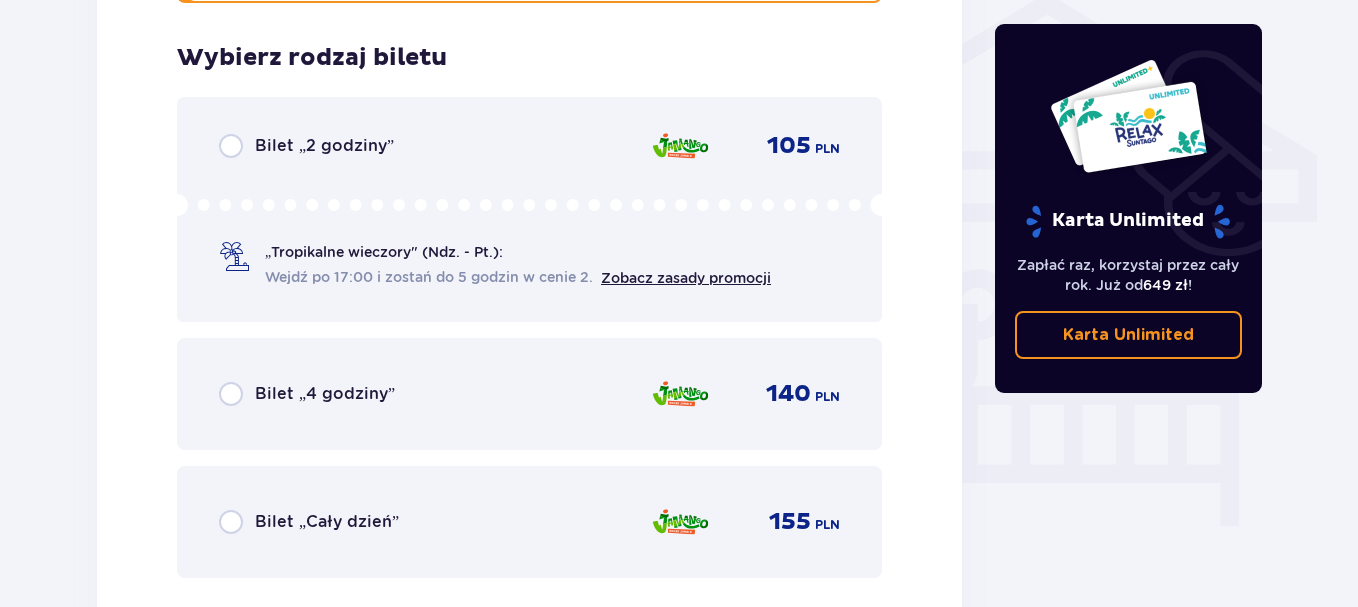 scroll, scrollTop: 1658, scrollLeft: 0, axis: vertical 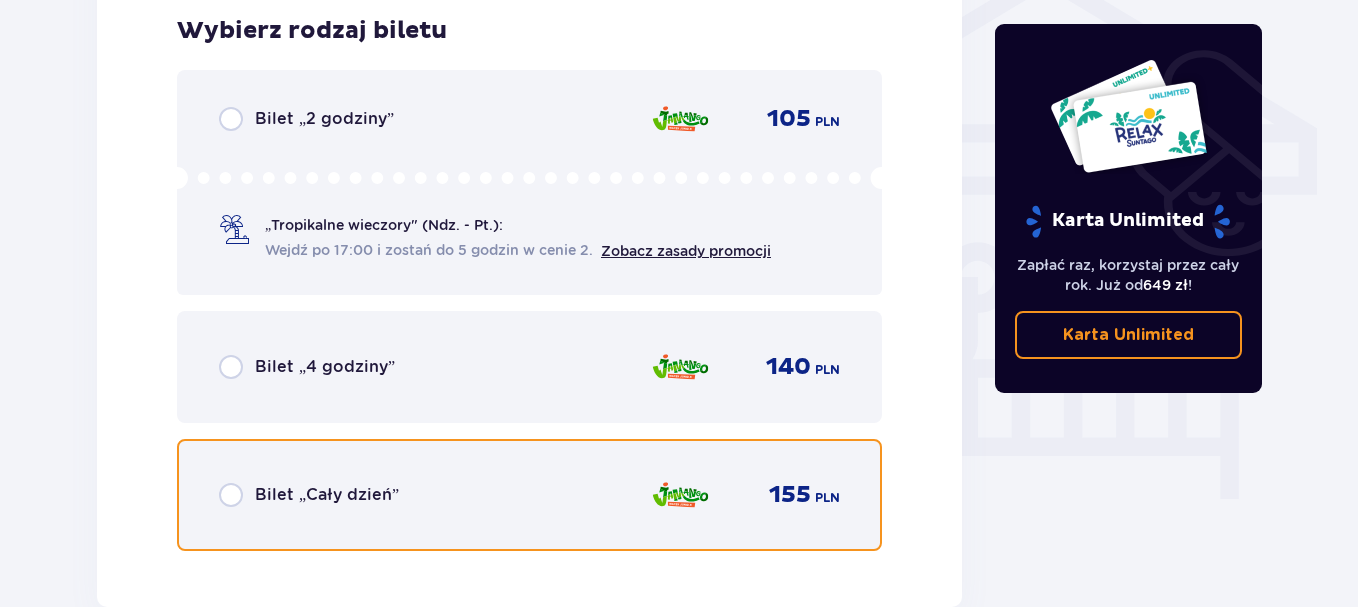 click at bounding box center (231, 495) 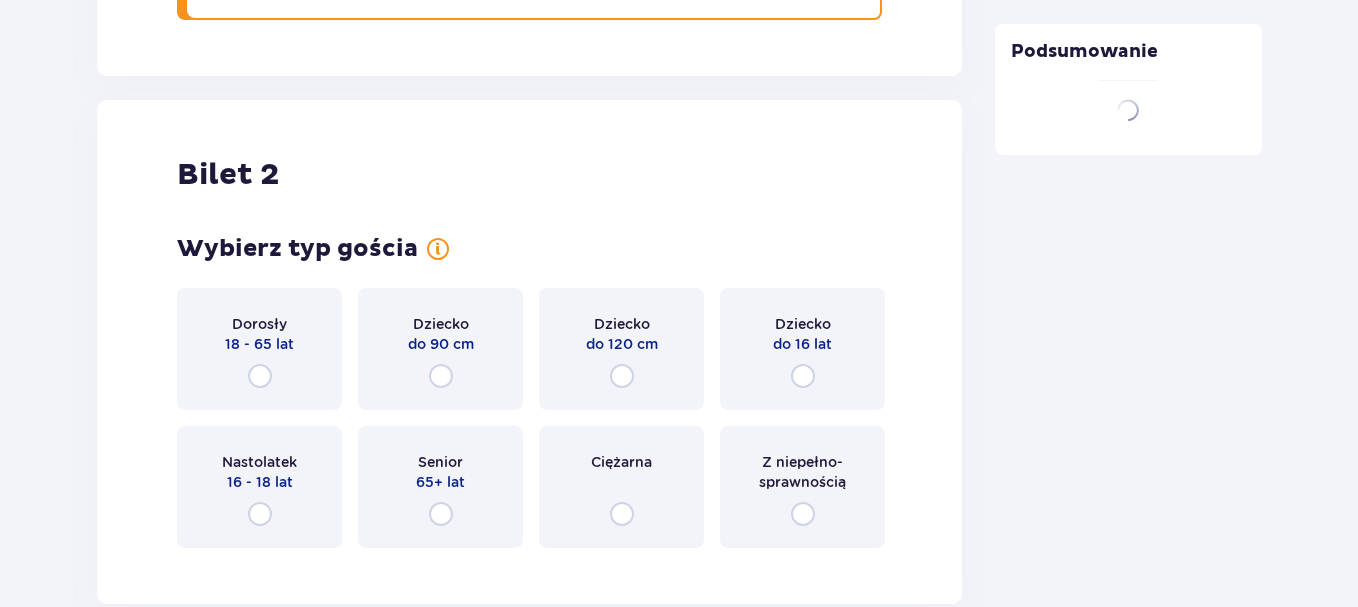 scroll, scrollTop: 2265, scrollLeft: 0, axis: vertical 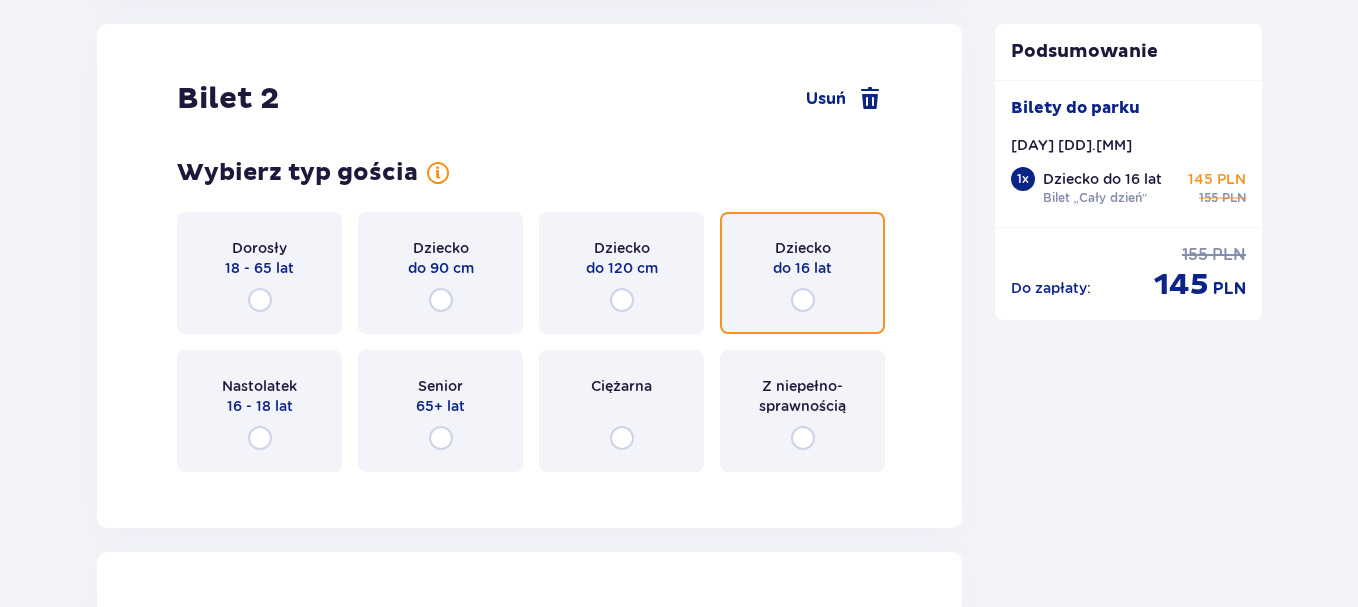 click at bounding box center [803, 300] 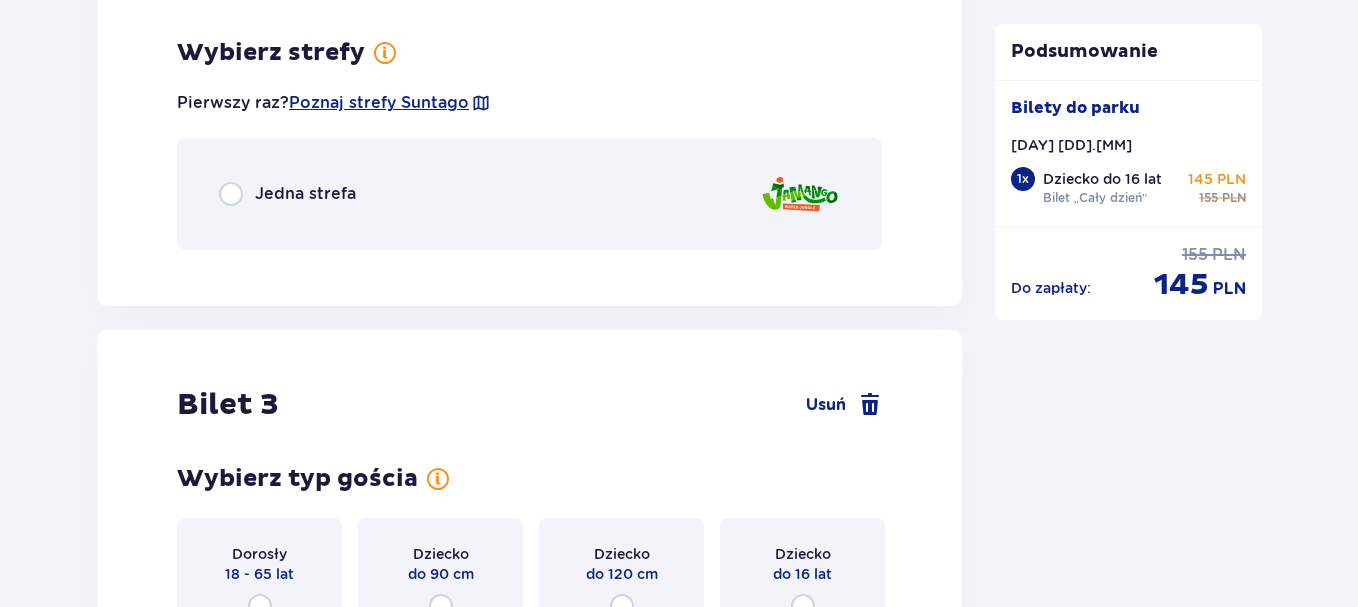 scroll, scrollTop: 2853, scrollLeft: 0, axis: vertical 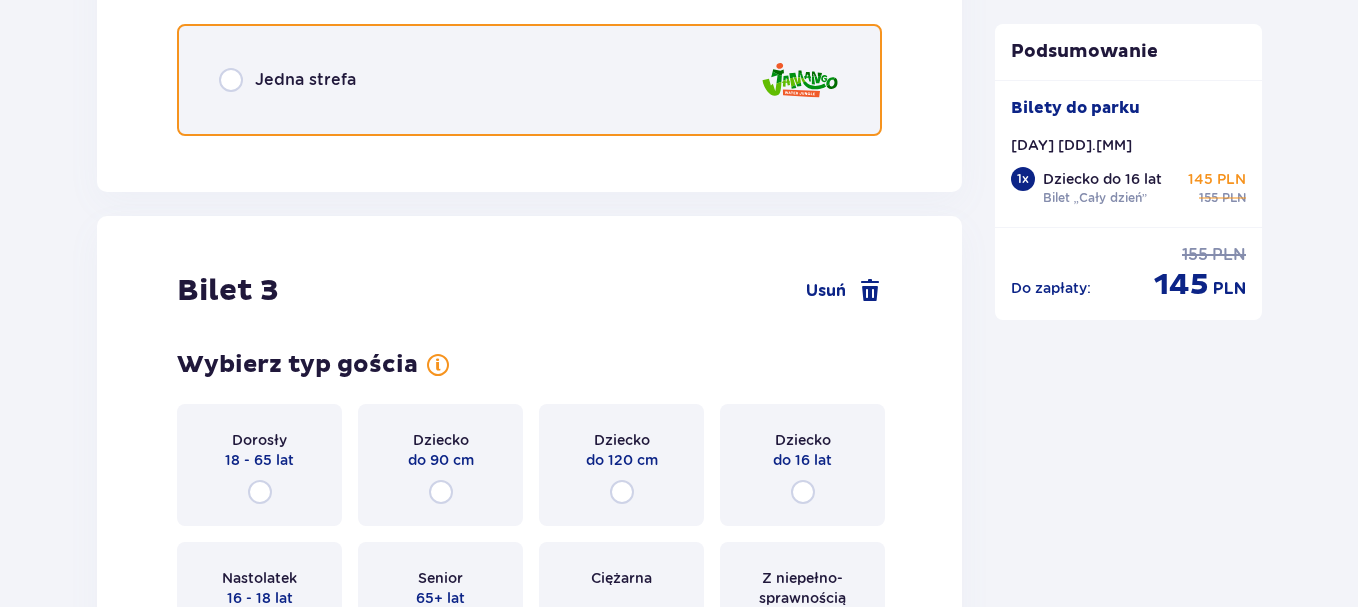 click at bounding box center [231, 80] 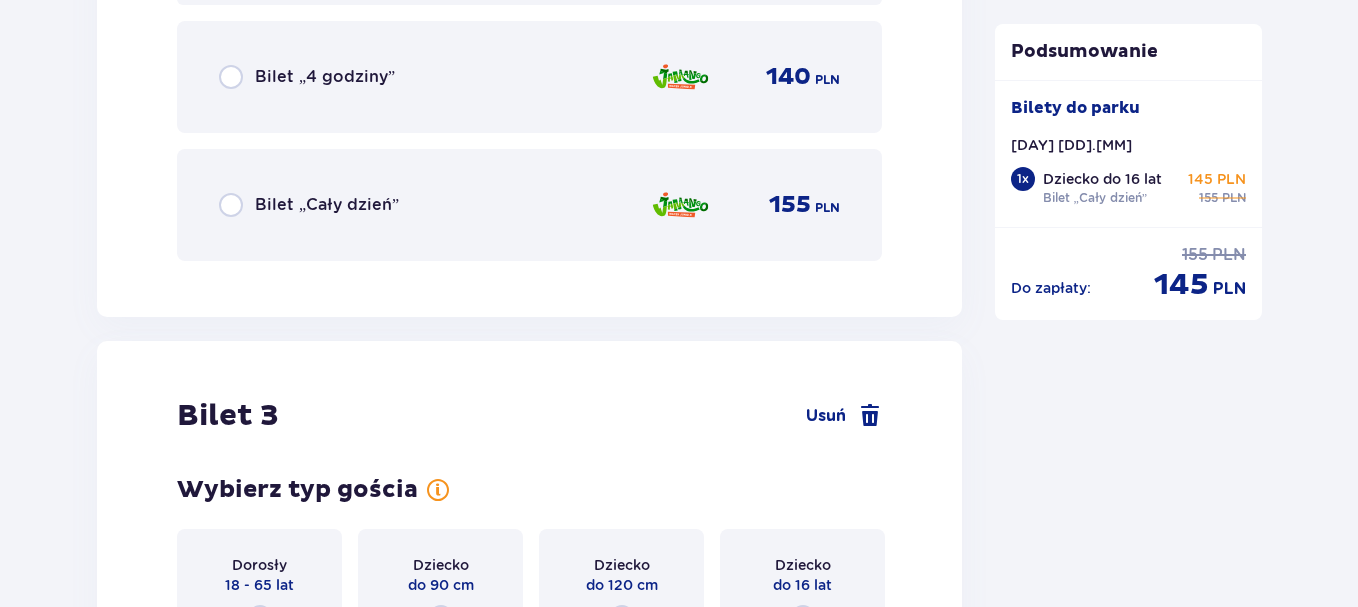 scroll, scrollTop: 3305, scrollLeft: 0, axis: vertical 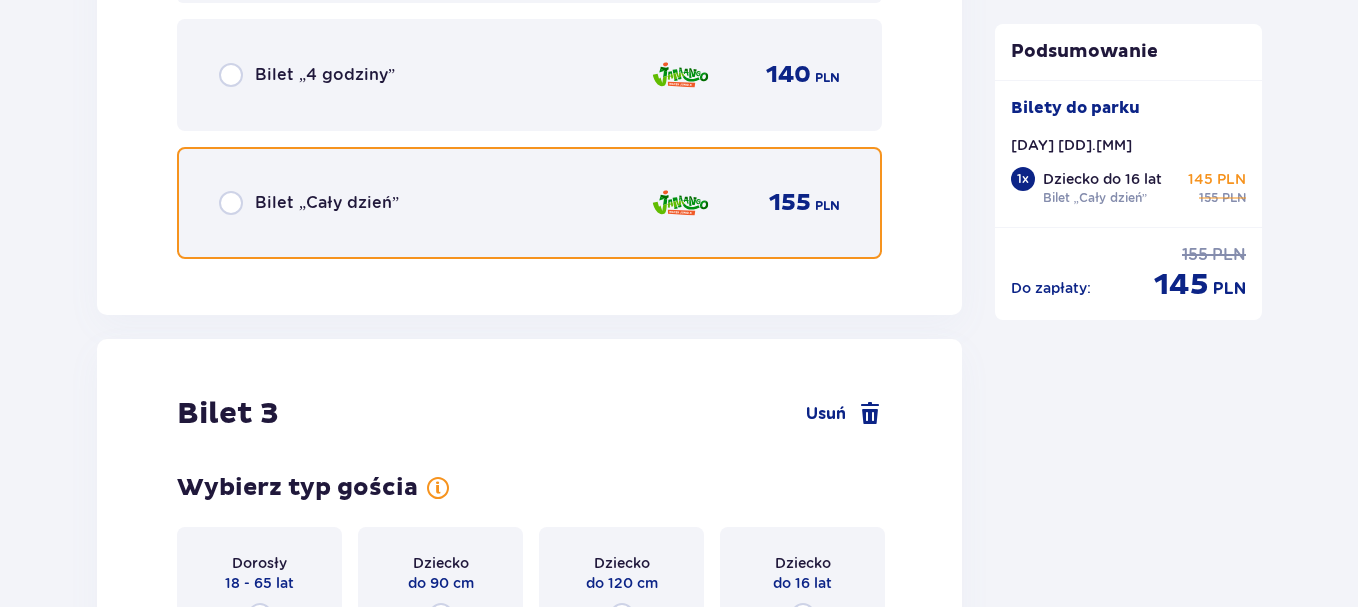 click at bounding box center [231, 203] 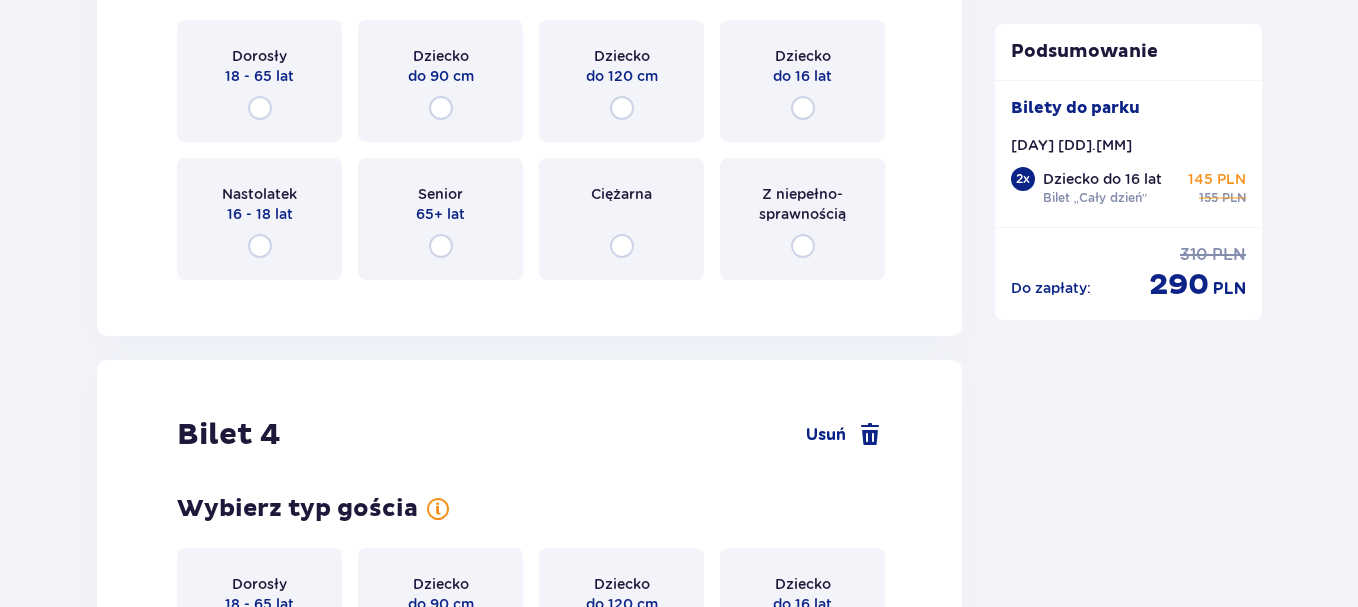 scroll, scrollTop: 3820, scrollLeft: 0, axis: vertical 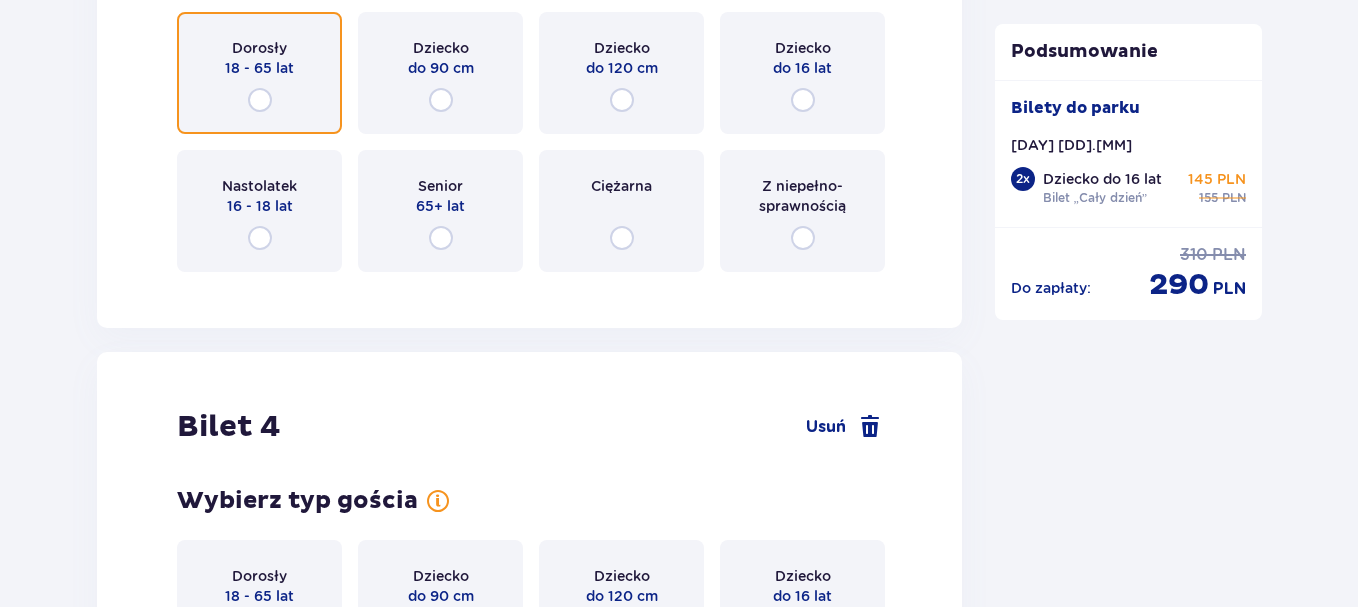 click at bounding box center (260, 100) 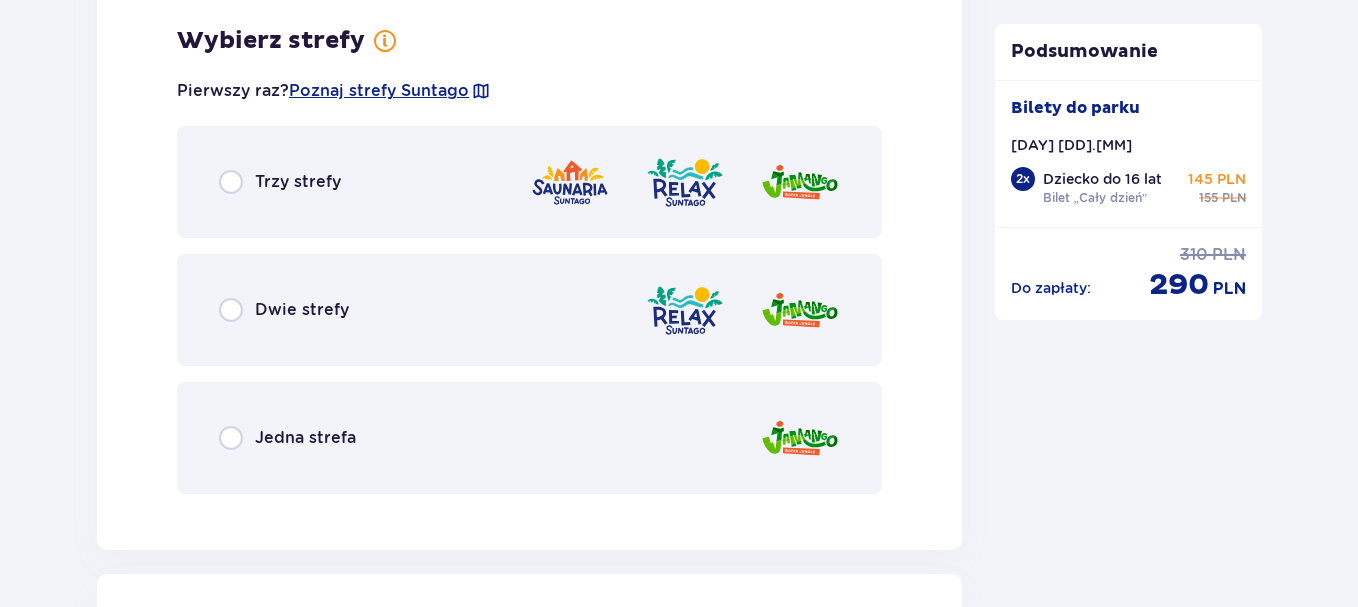 scroll, scrollTop: 4108, scrollLeft: 0, axis: vertical 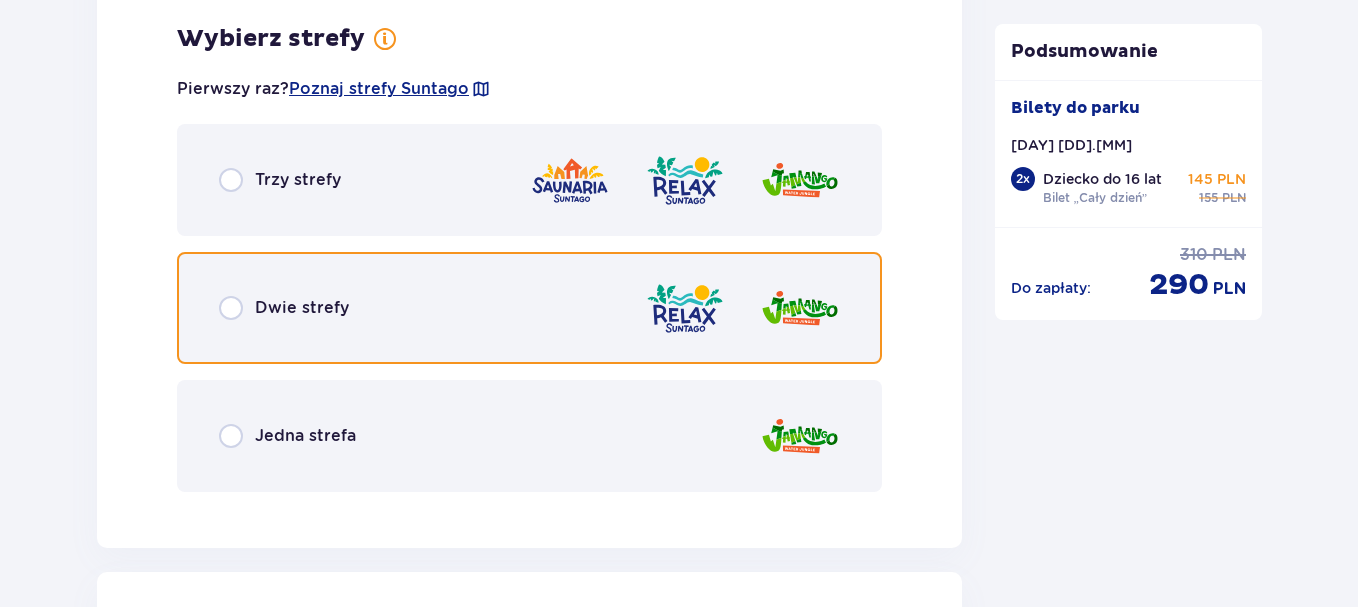 click at bounding box center [231, 308] 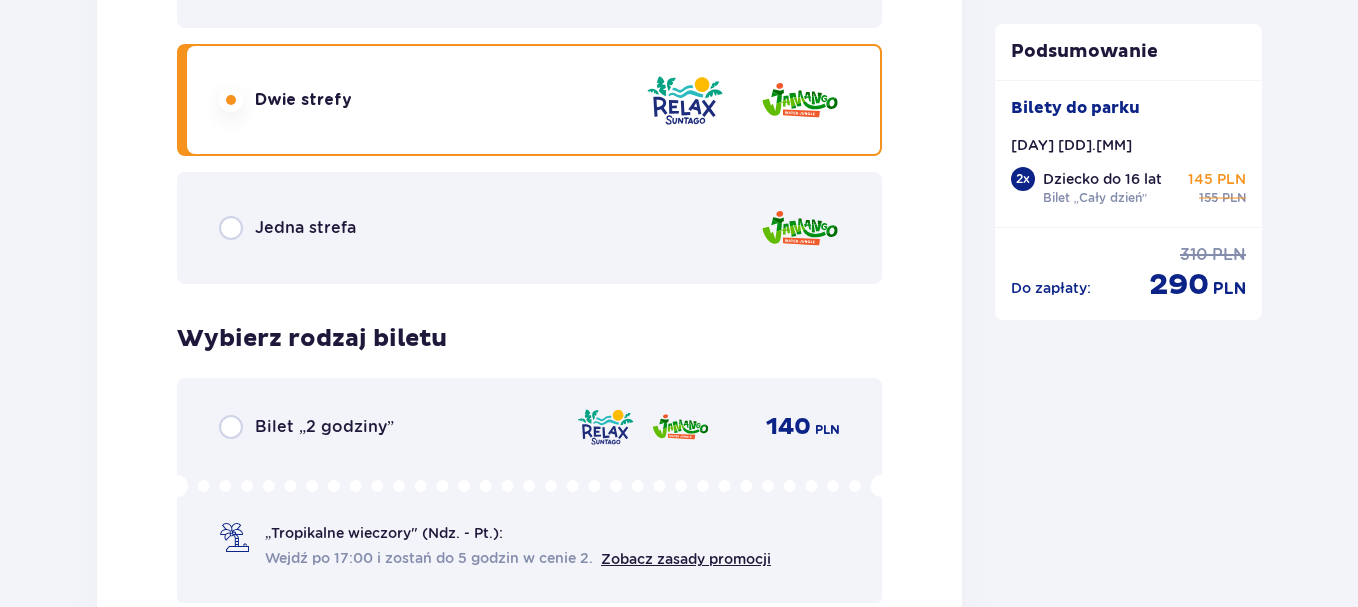 scroll, scrollTop: 4016, scrollLeft: 0, axis: vertical 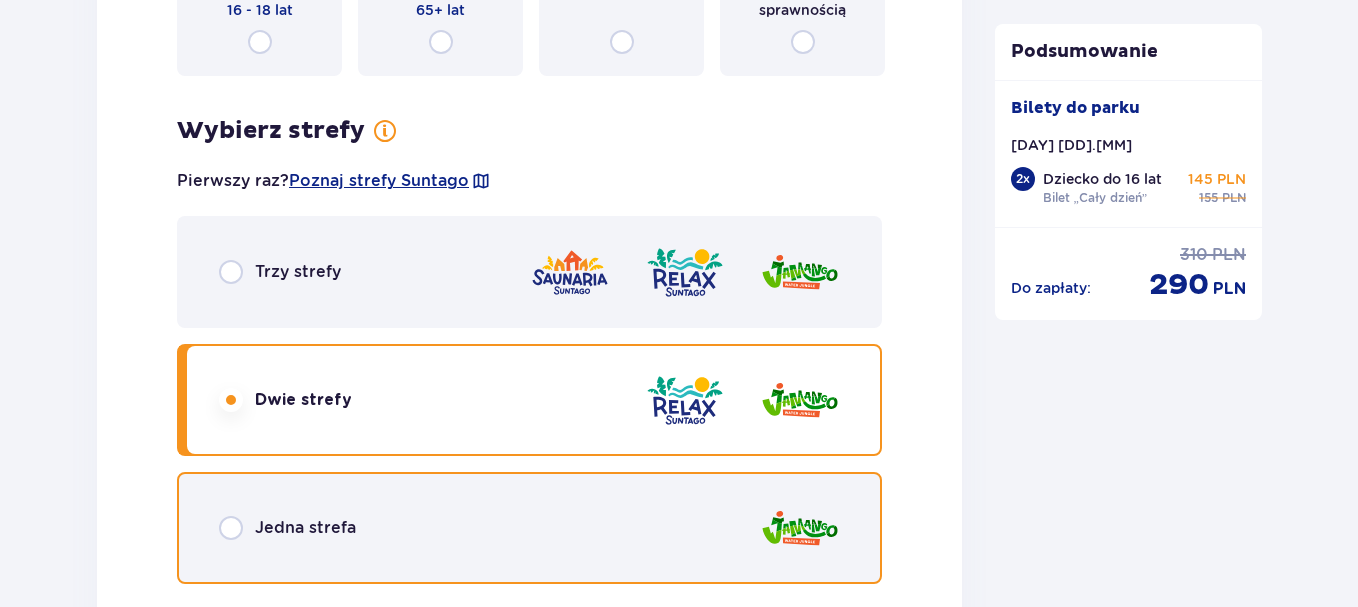 click at bounding box center (231, 528) 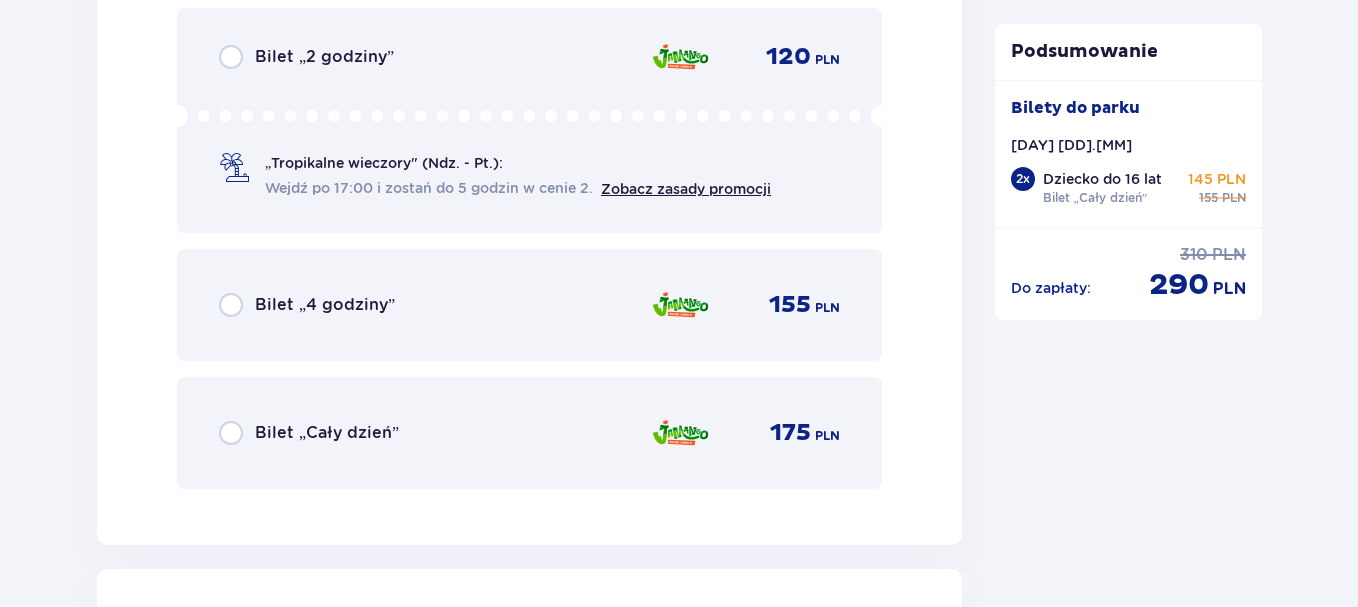 scroll, scrollTop: 4716, scrollLeft: 0, axis: vertical 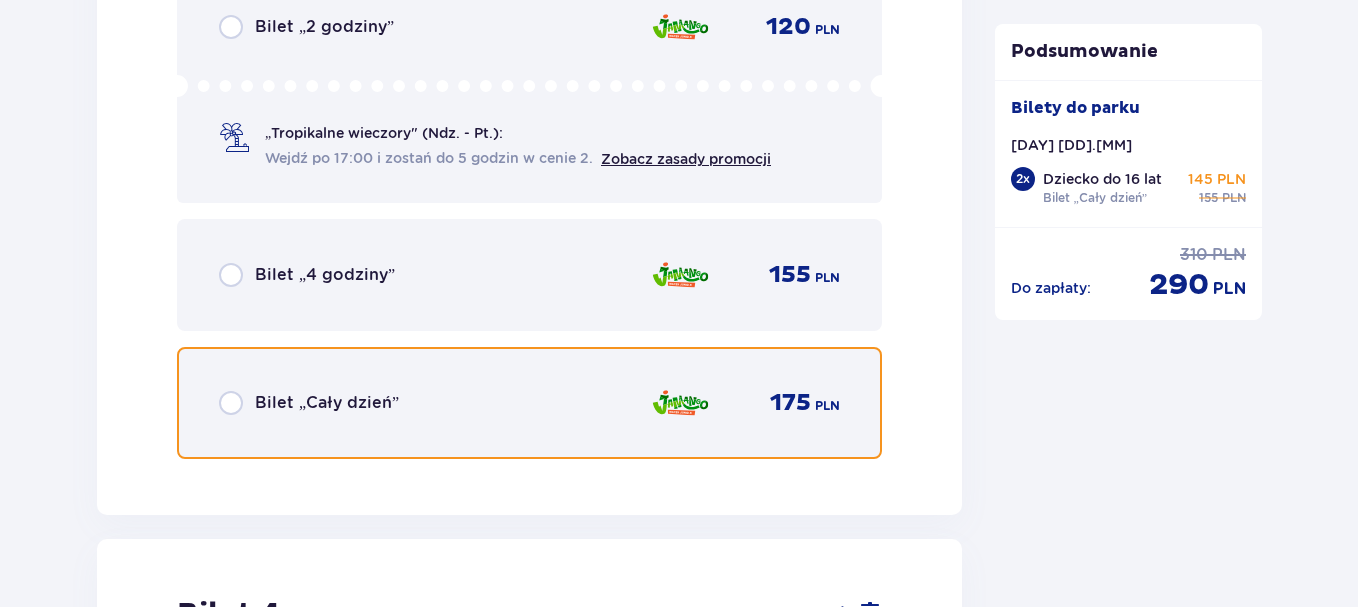 click at bounding box center (231, 403) 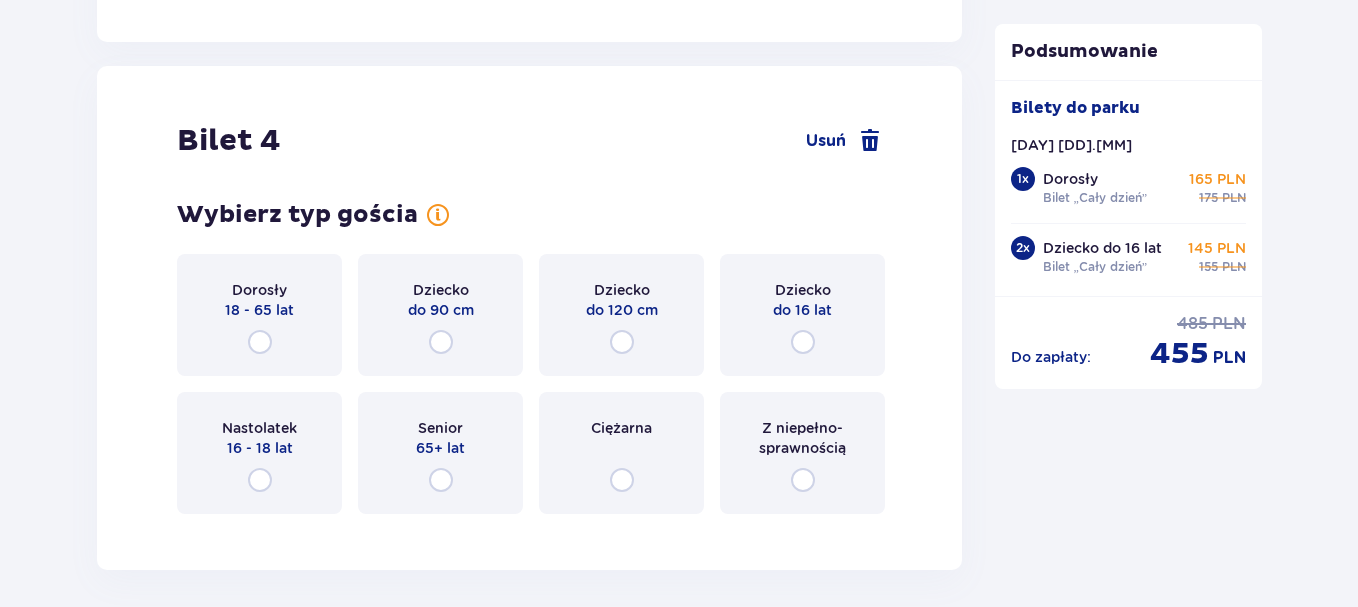scroll, scrollTop: 5231, scrollLeft: 0, axis: vertical 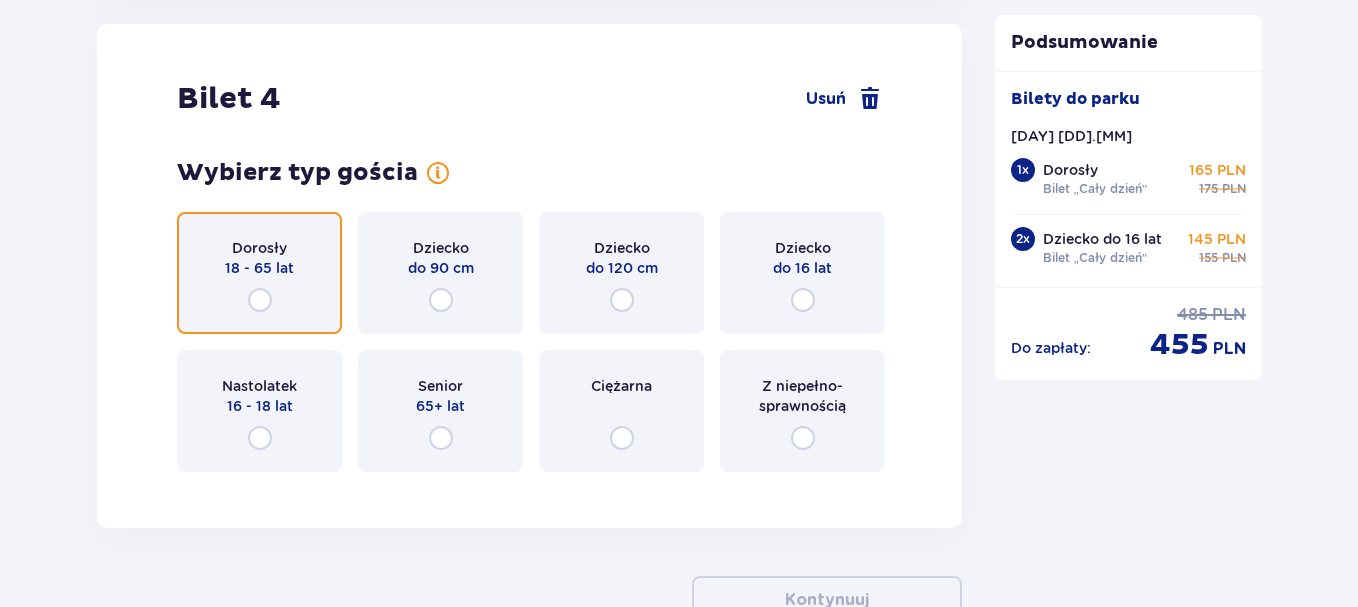 click at bounding box center [260, 300] 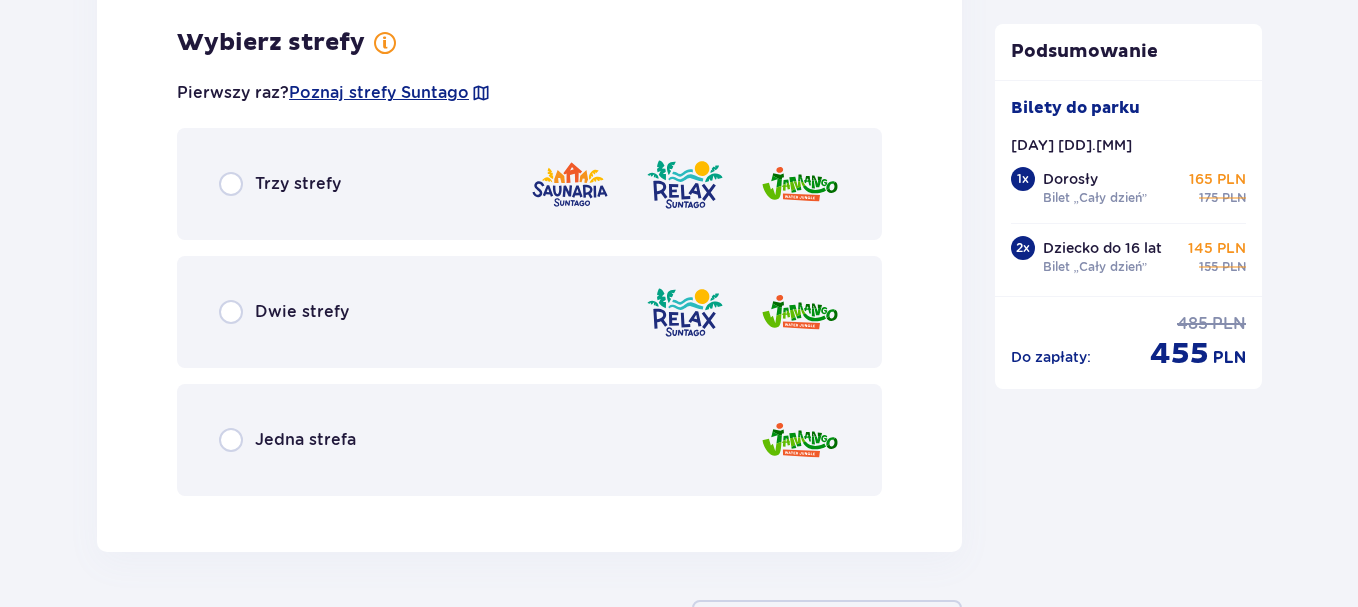 scroll, scrollTop: 5719, scrollLeft: 0, axis: vertical 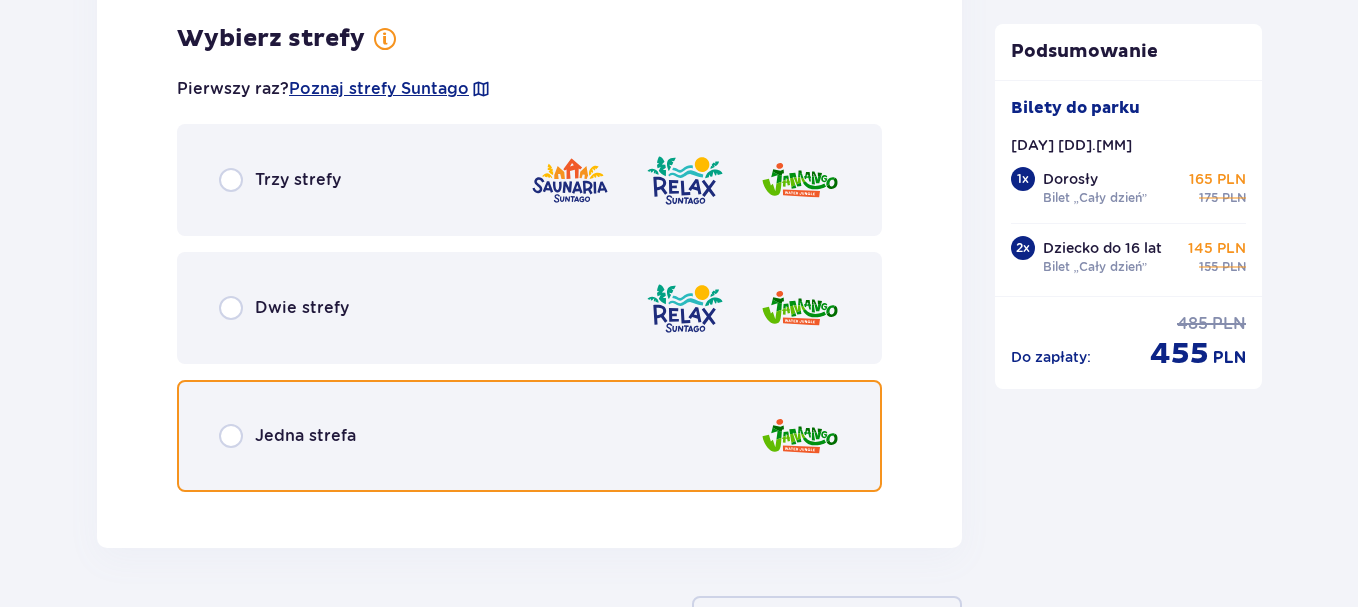 click at bounding box center [231, 436] 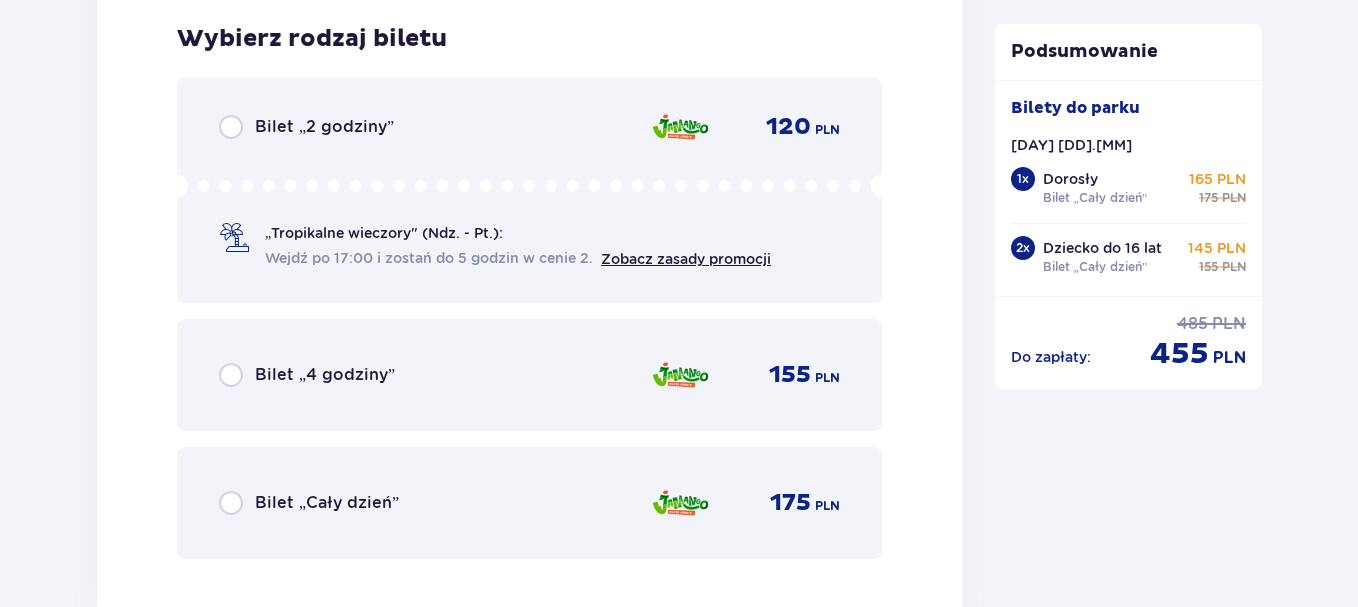 scroll, scrollTop: 6427, scrollLeft: 0, axis: vertical 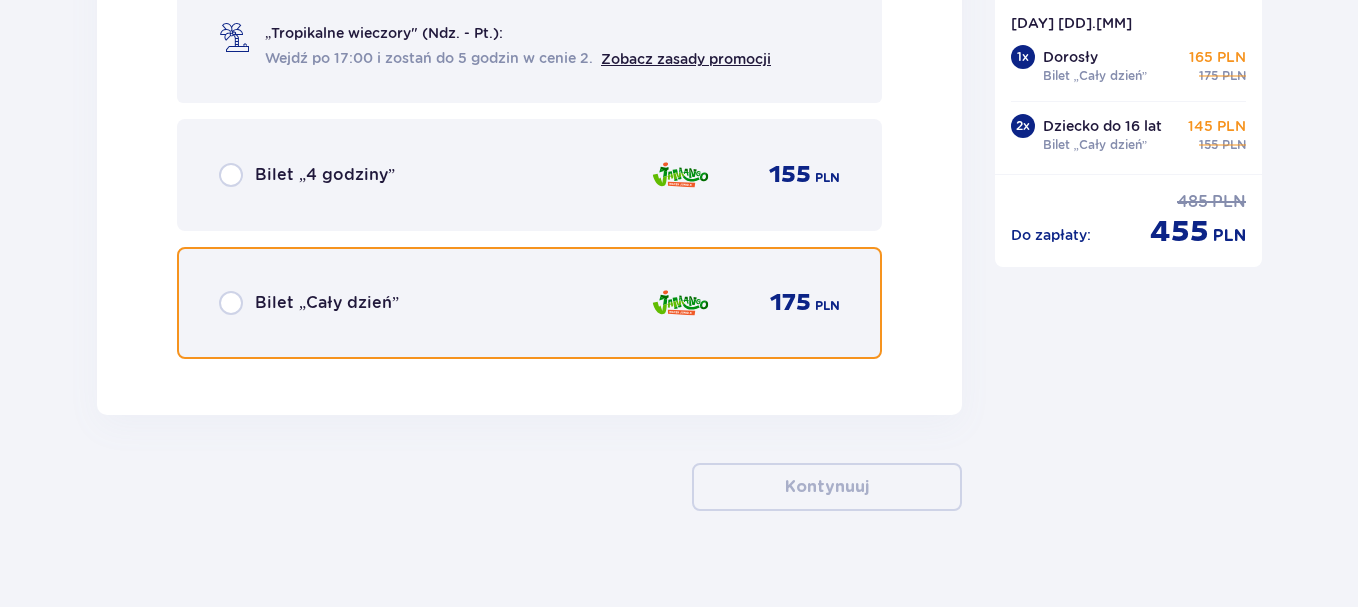 click at bounding box center (231, 303) 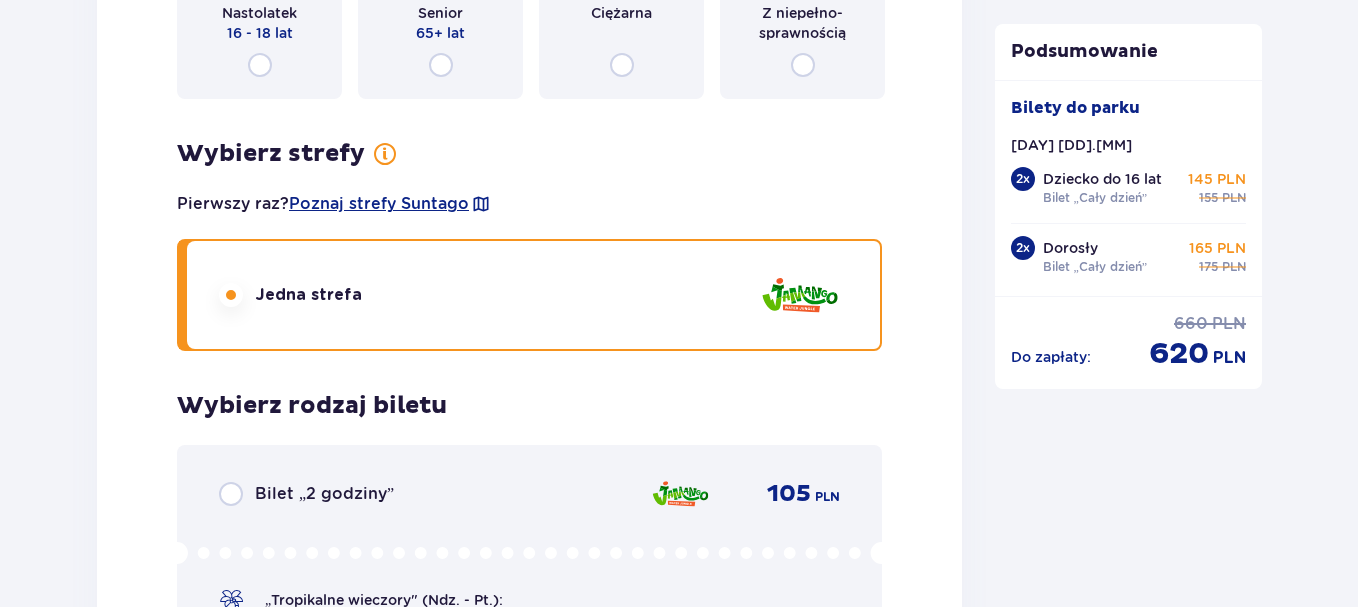 scroll, scrollTop: 2055, scrollLeft: 0, axis: vertical 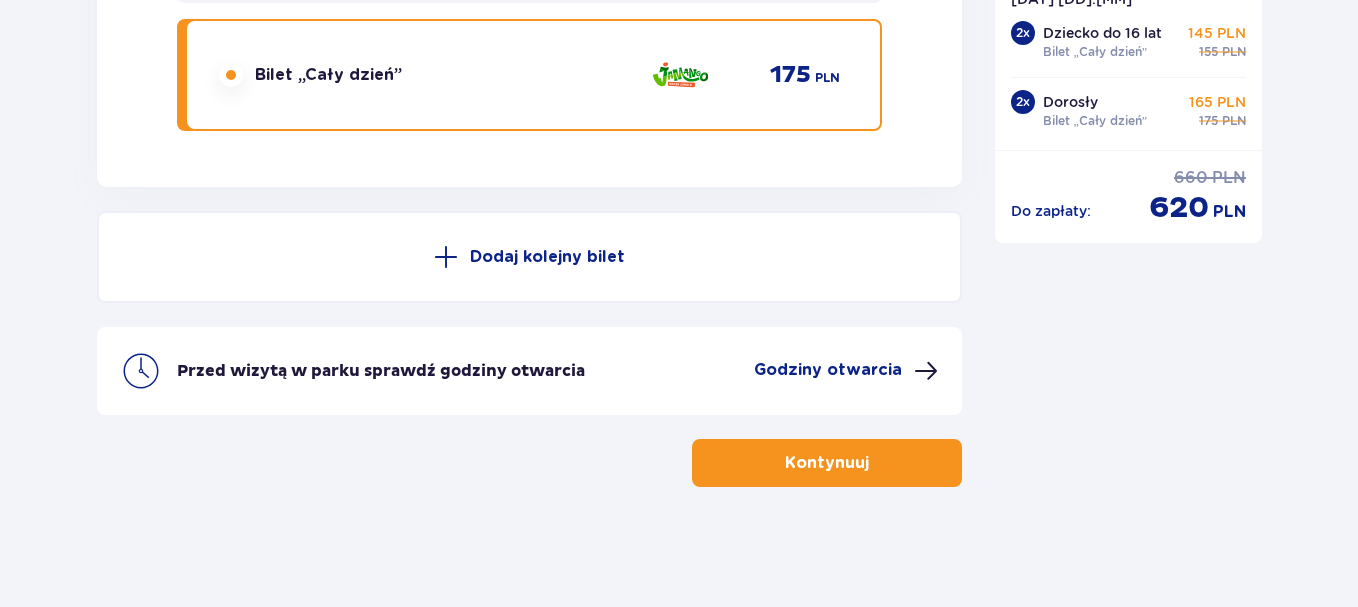 click on "Godziny otwarcia" at bounding box center [828, 370] 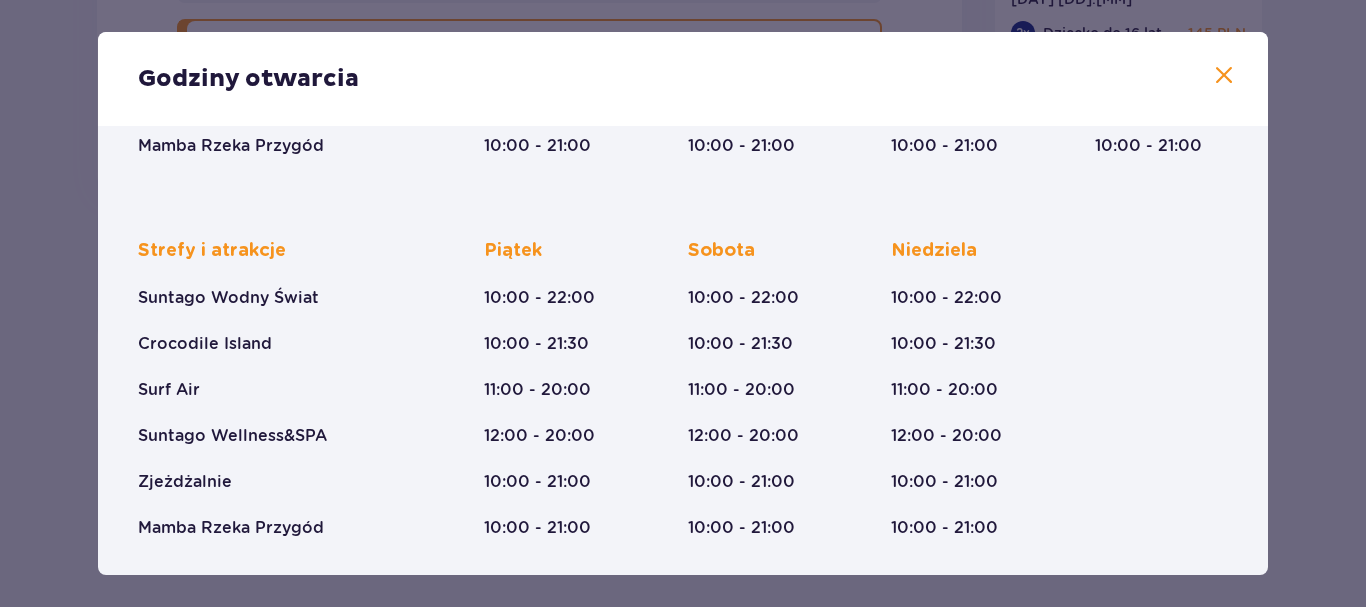 scroll, scrollTop: 431, scrollLeft: 0, axis: vertical 